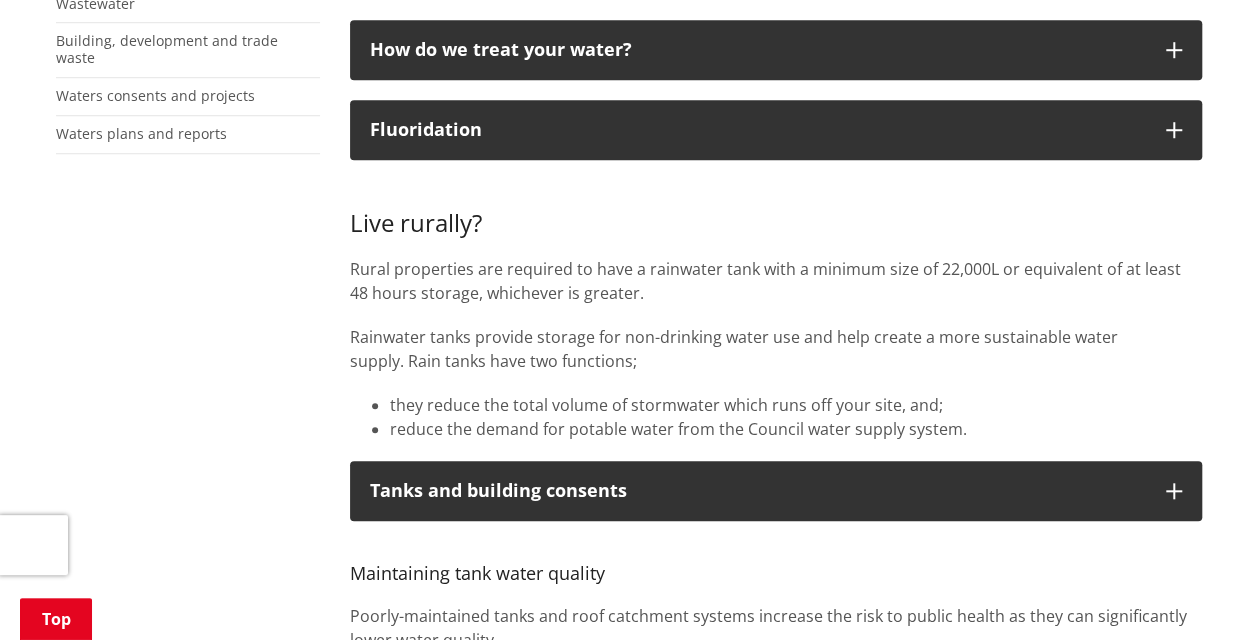 scroll, scrollTop: 700, scrollLeft: 0, axis: vertical 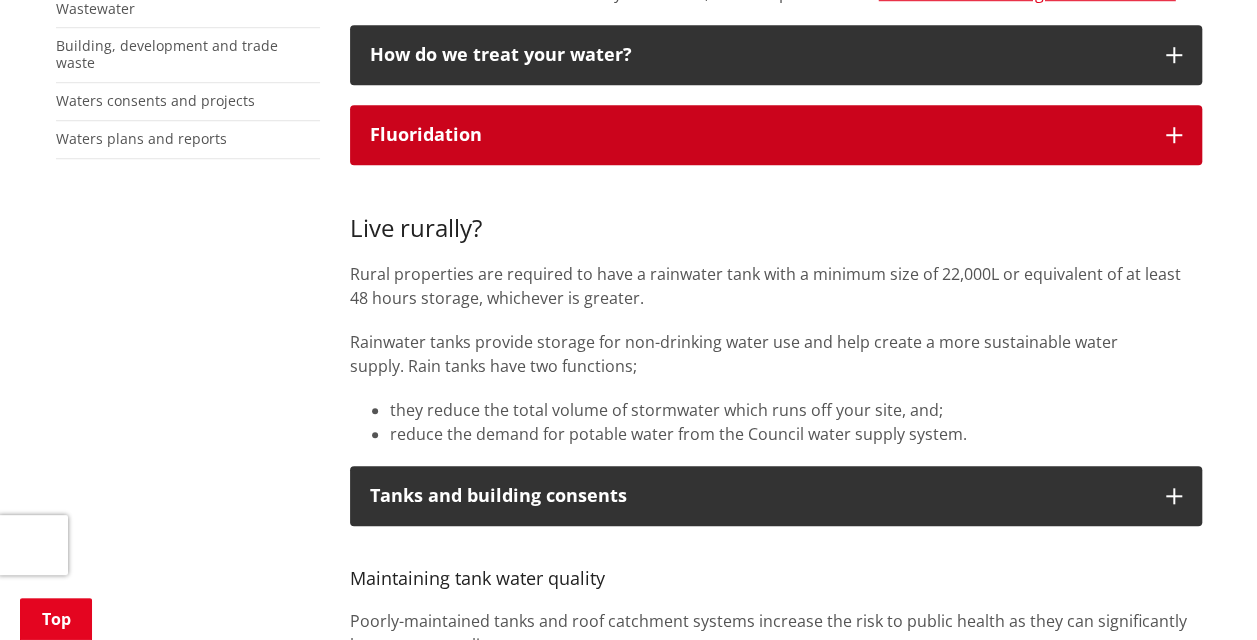 click on "Fluoridation" at bounding box center [776, 135] 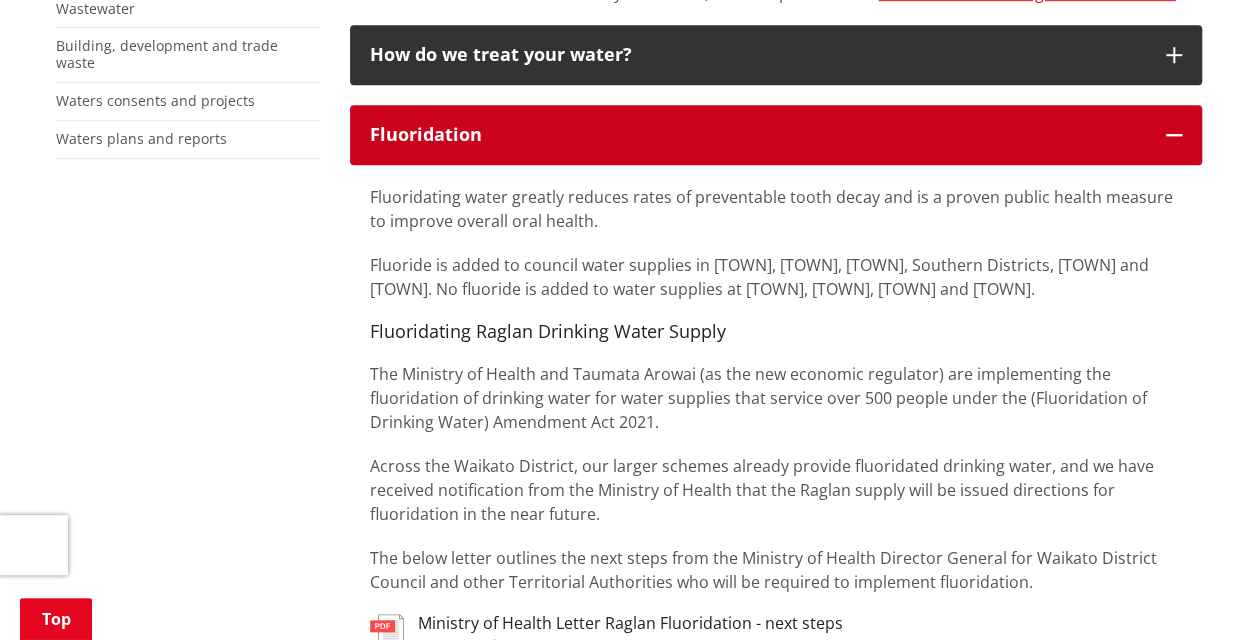 scroll, scrollTop: 700, scrollLeft: 0, axis: vertical 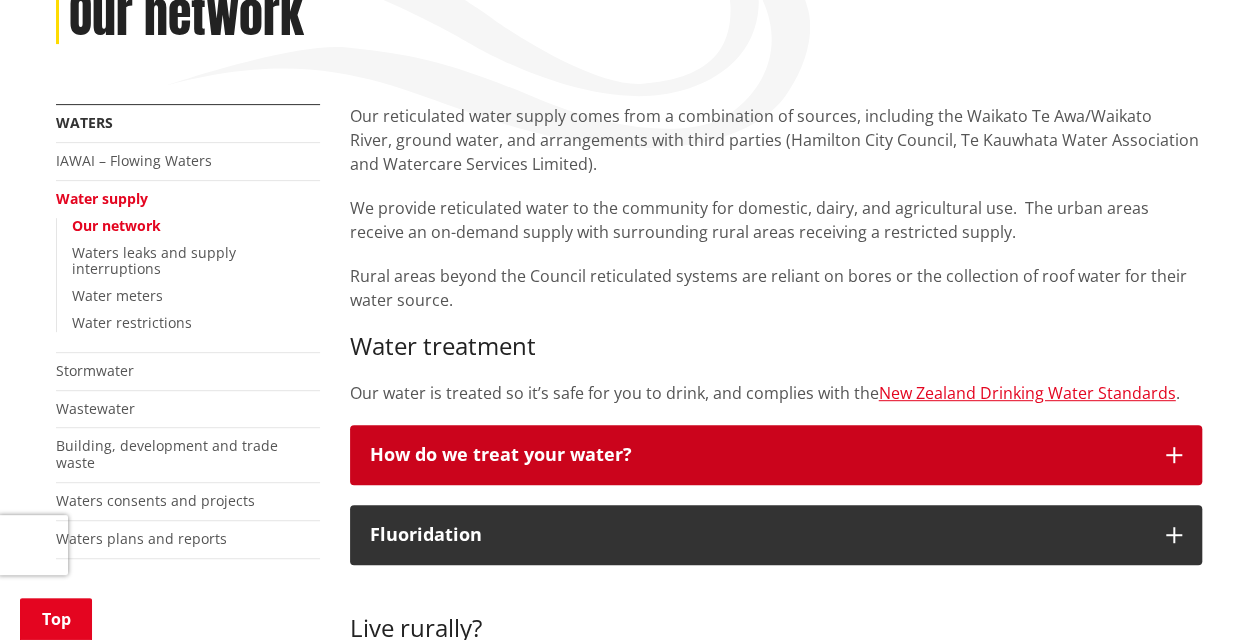 click at bounding box center [1174, 455] 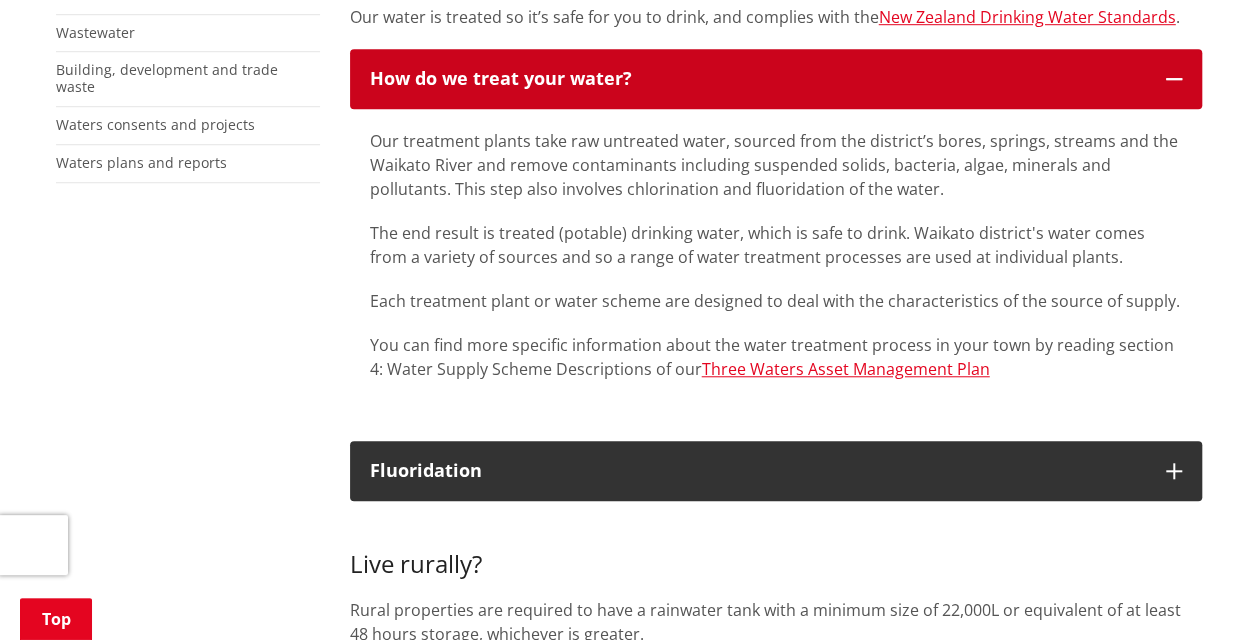 scroll, scrollTop: 700, scrollLeft: 0, axis: vertical 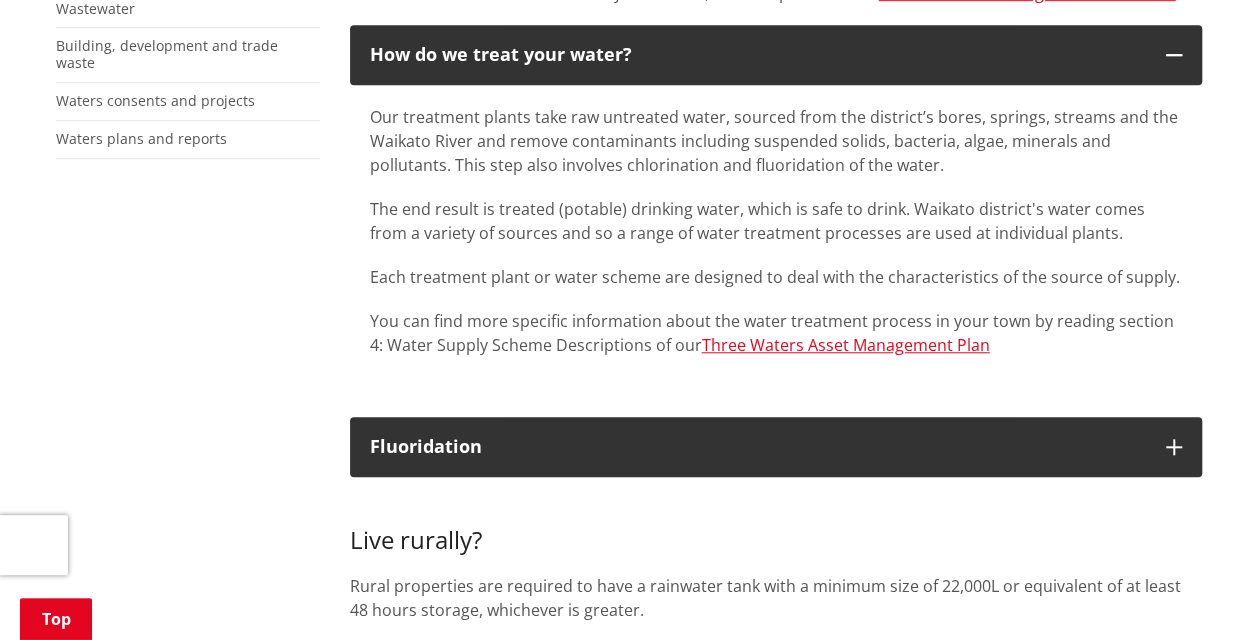 click on "Three Waters Asset Management Plan" at bounding box center [846, 345] 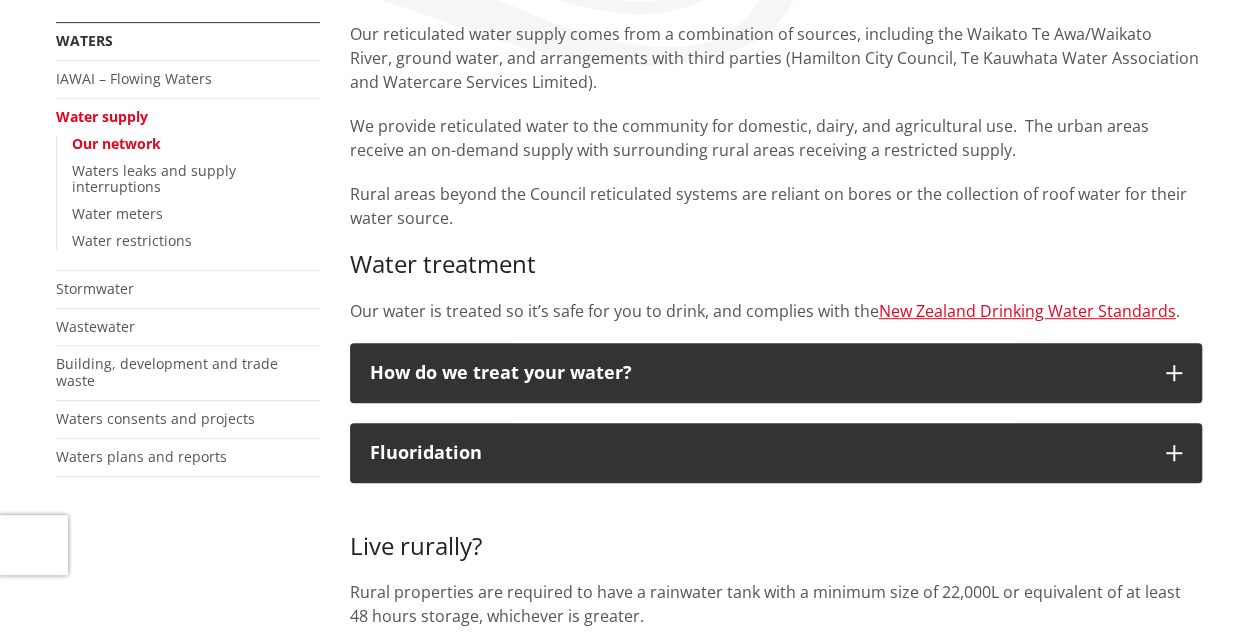 scroll, scrollTop: 400, scrollLeft: 0, axis: vertical 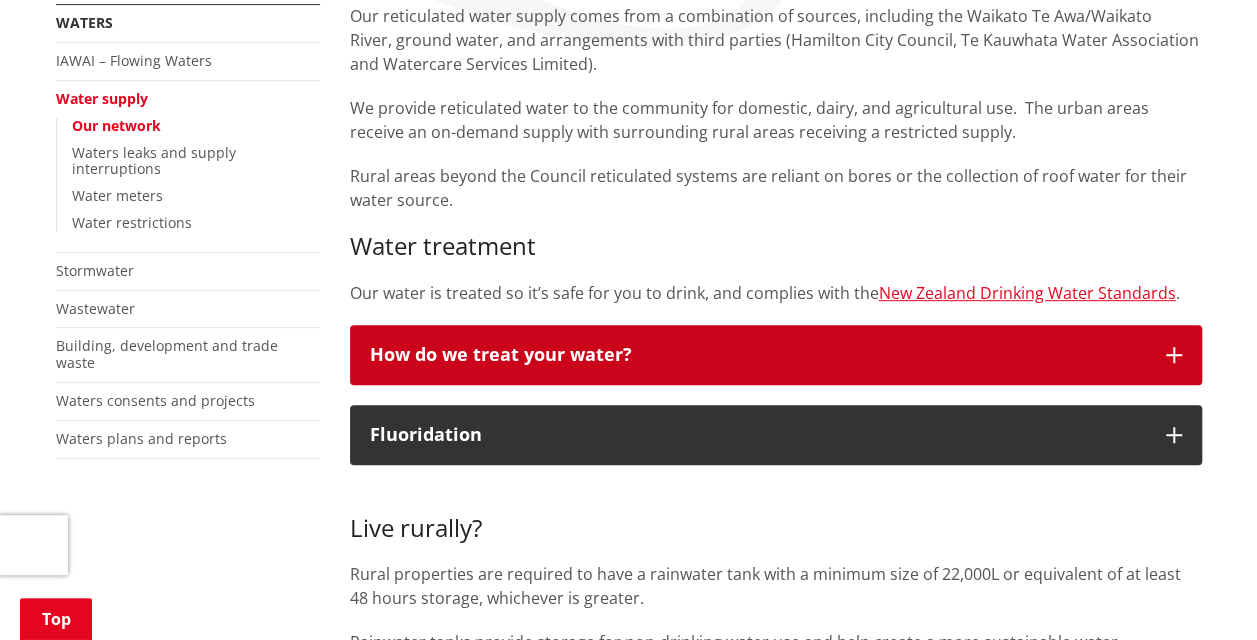 click at bounding box center (1174, 355) 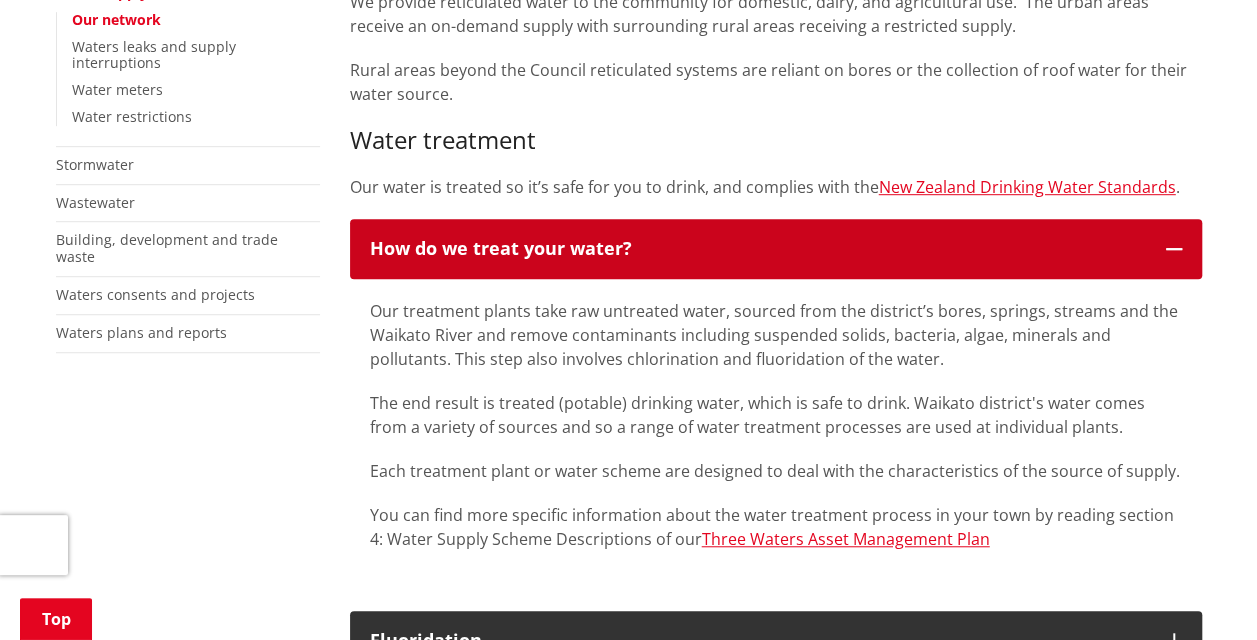 scroll, scrollTop: 700, scrollLeft: 0, axis: vertical 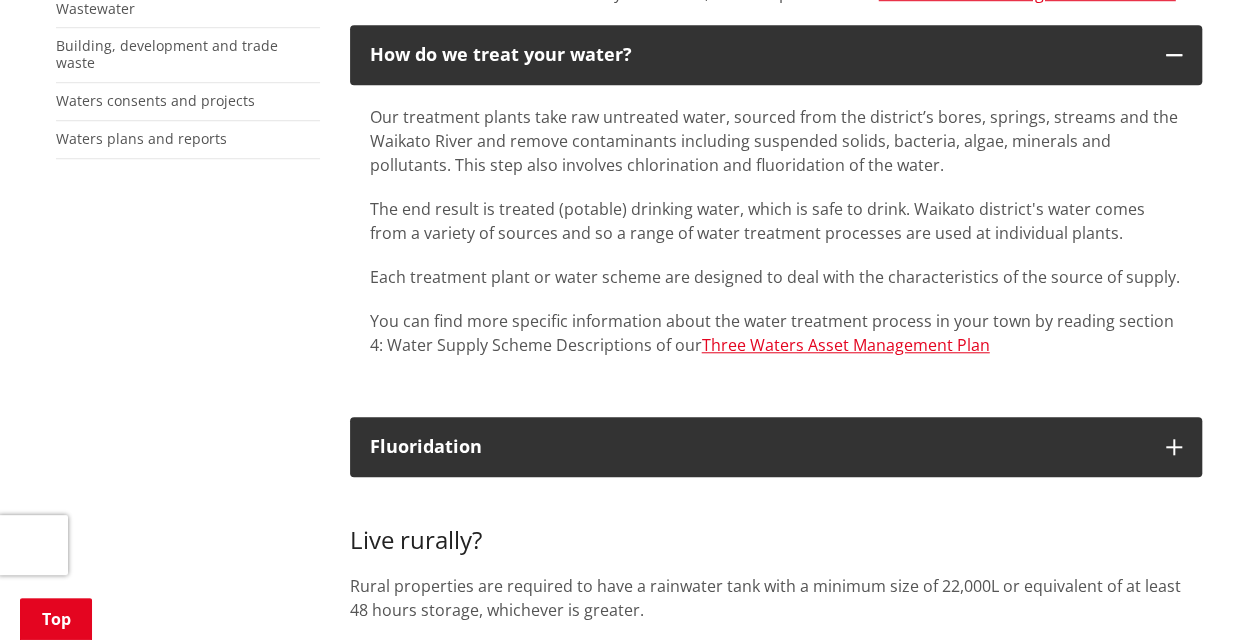 click on "Waters plans and reports" at bounding box center (141, 138) 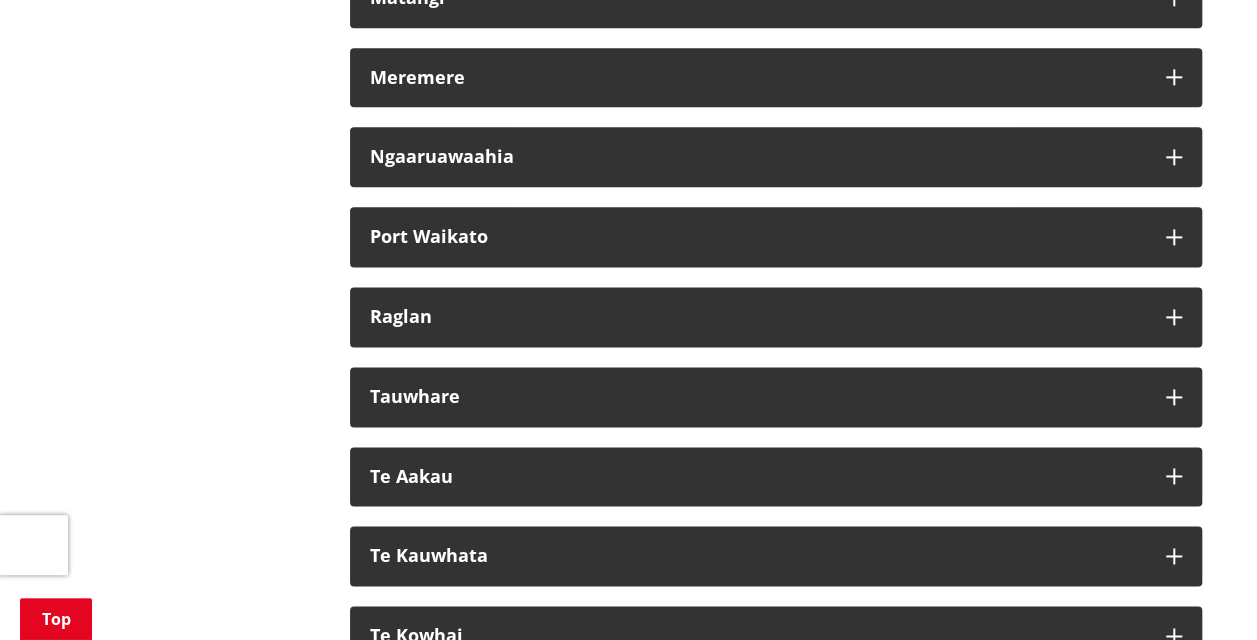 scroll, scrollTop: 1300, scrollLeft: 0, axis: vertical 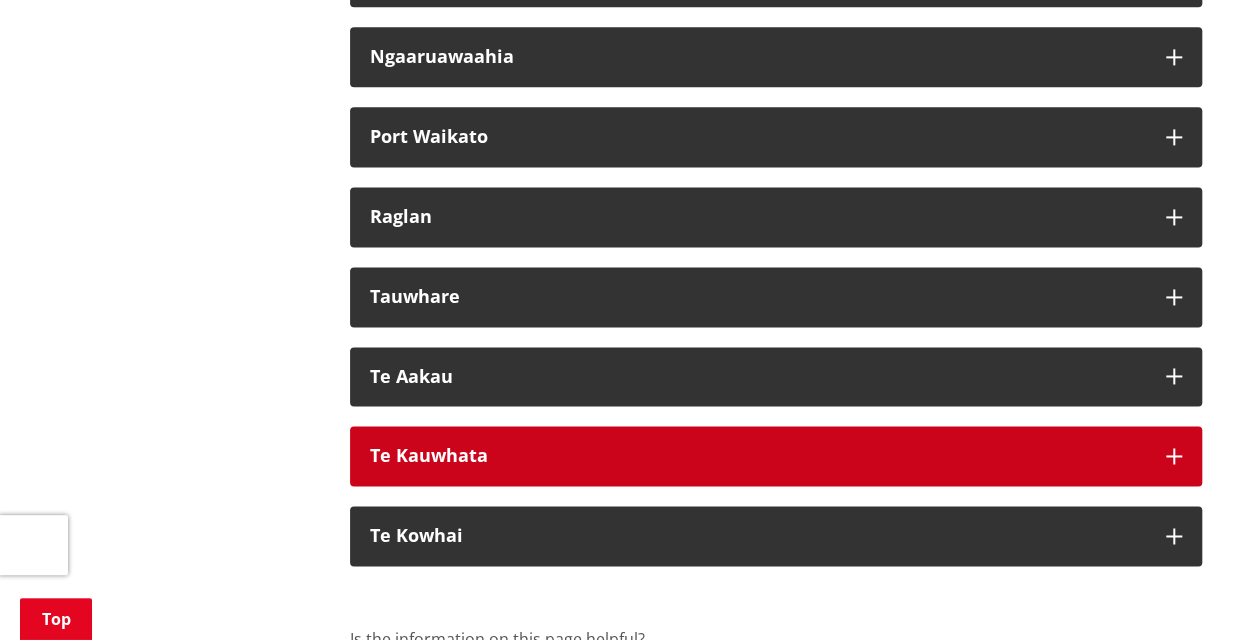 click at bounding box center (1174, 456) 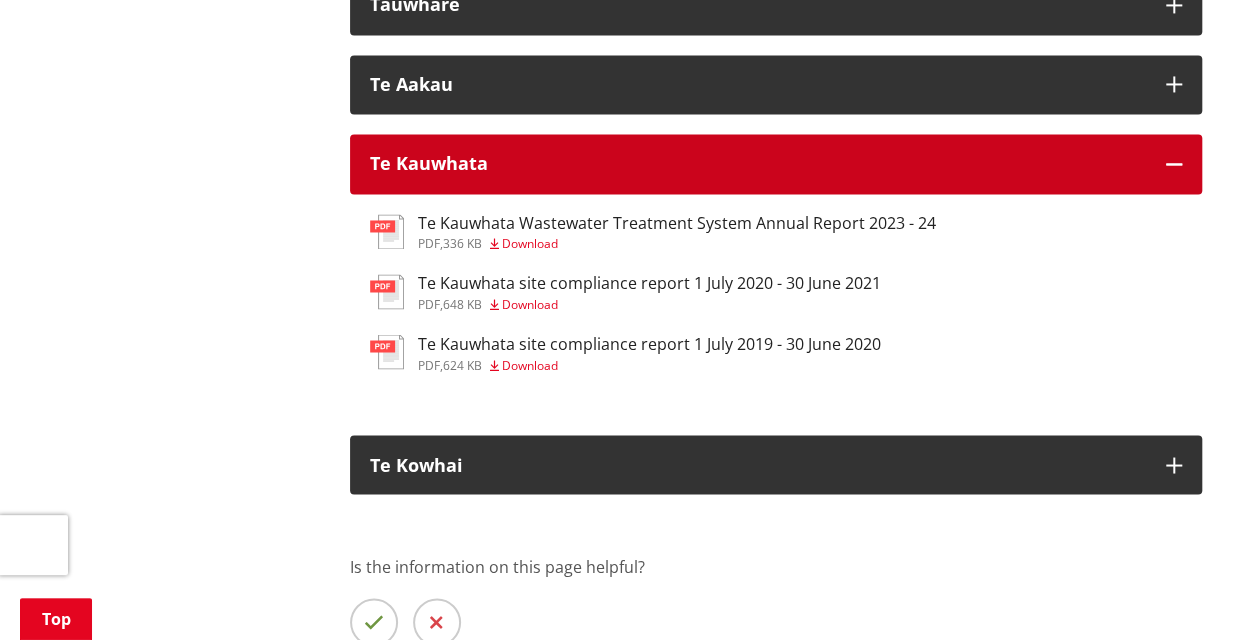 scroll, scrollTop: 1600, scrollLeft: 0, axis: vertical 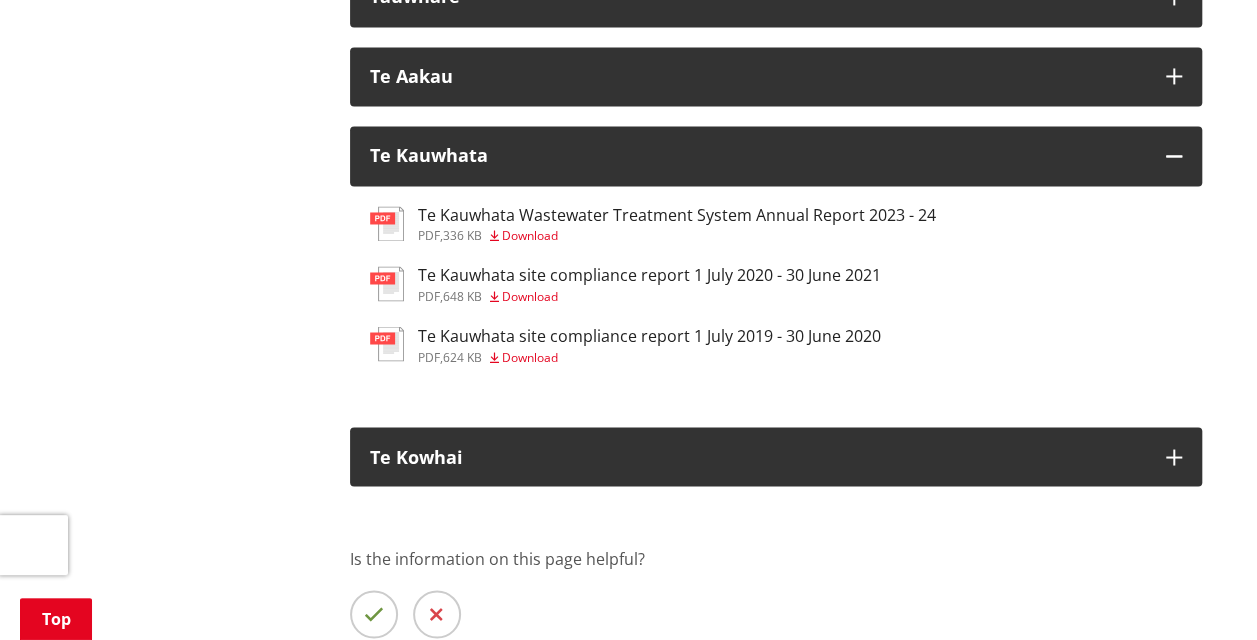 click on "Te Kauwhata site compliance report 1 July 2020 - 30 June 2021" at bounding box center (649, 275) 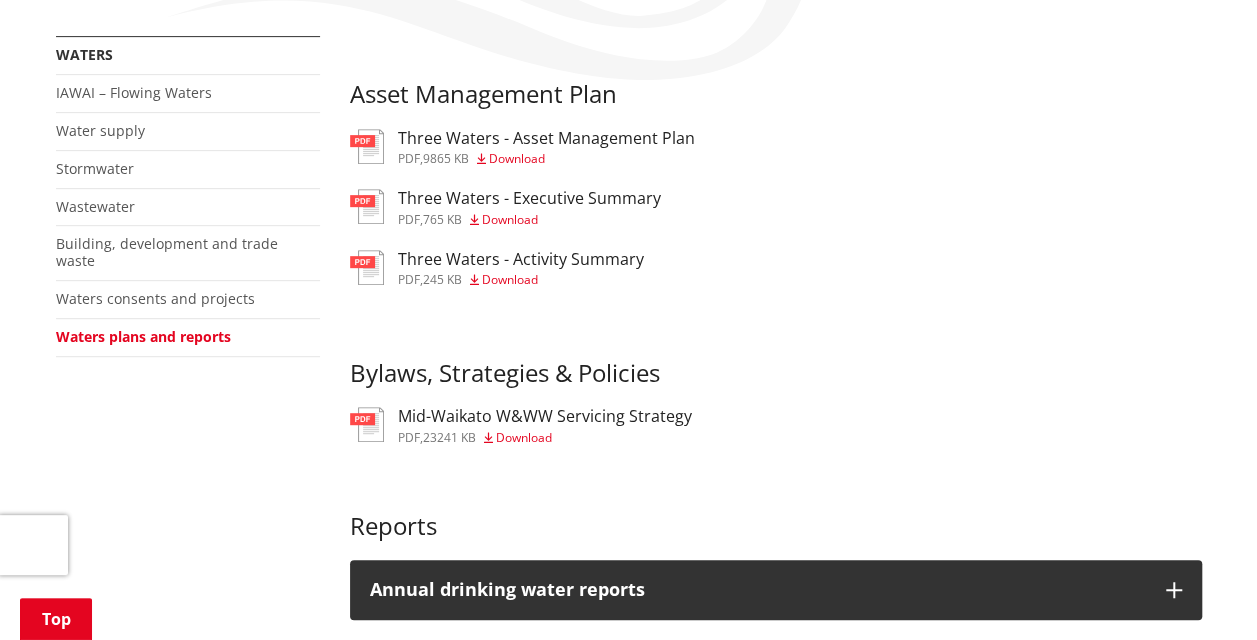 scroll, scrollTop: 400, scrollLeft: 0, axis: vertical 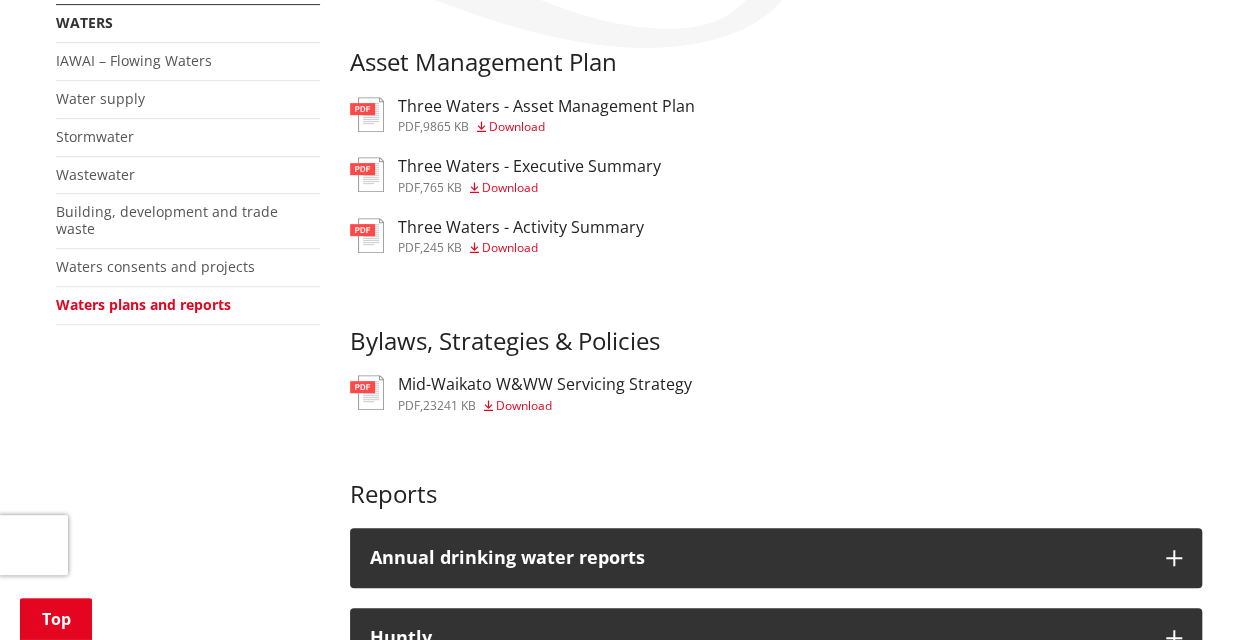 click on "Mid-Waikato W&WW Servicing Strategy" at bounding box center (545, 384) 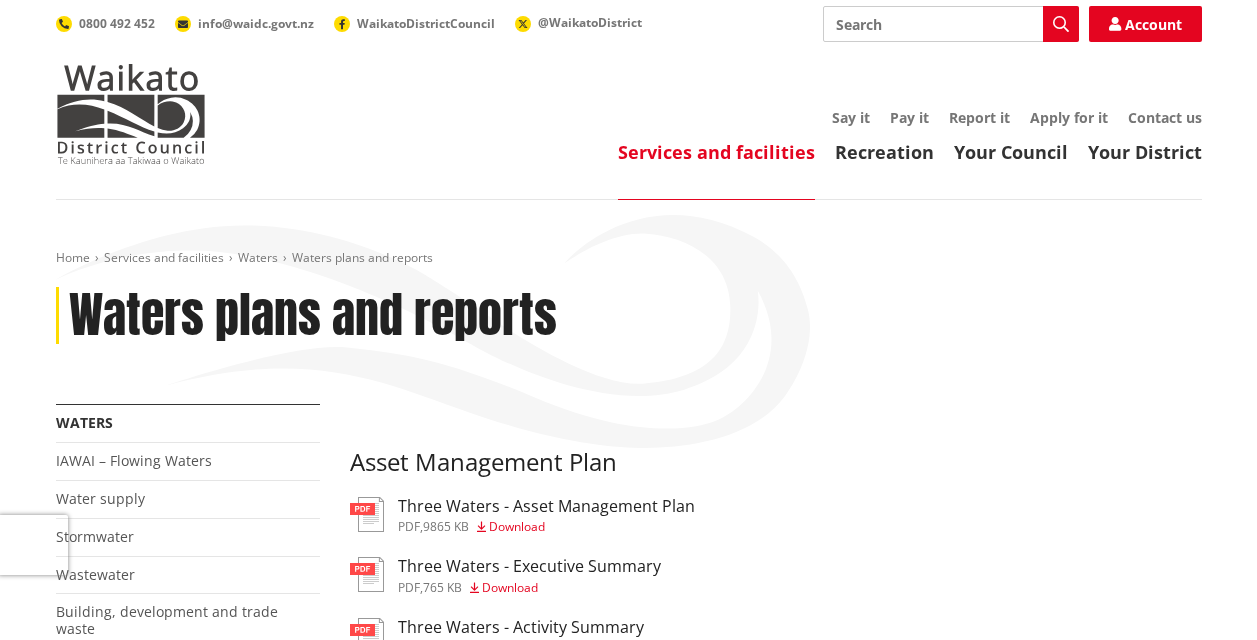 scroll, scrollTop: 400, scrollLeft: 0, axis: vertical 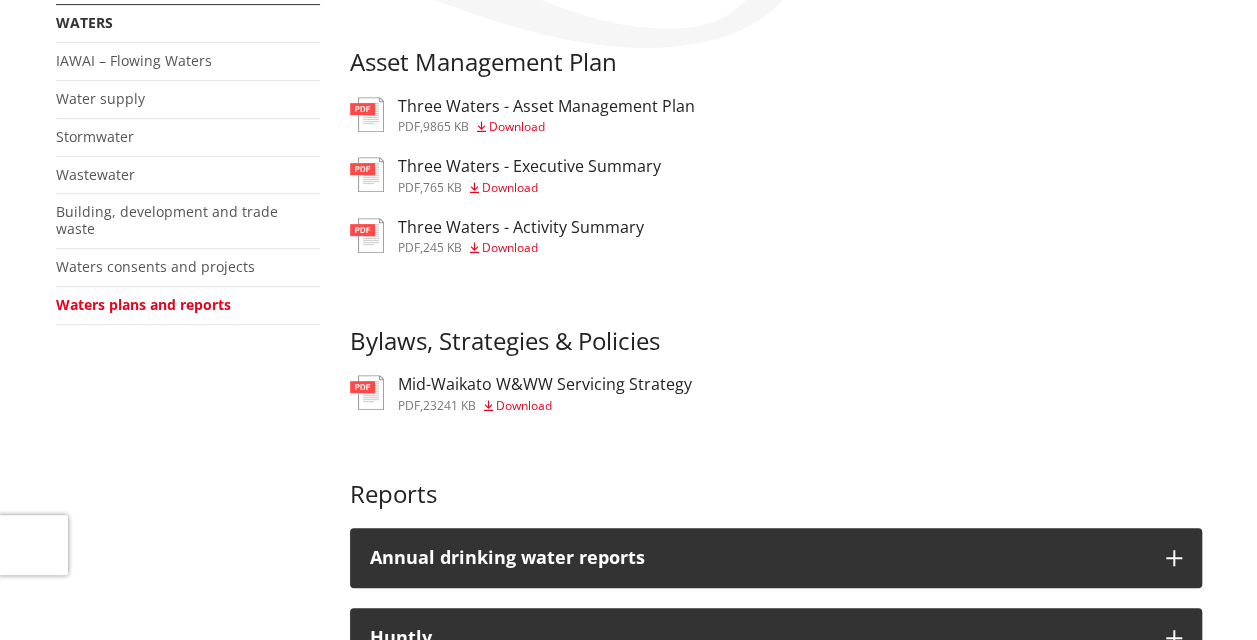 click on "Wastewater" at bounding box center [95, 174] 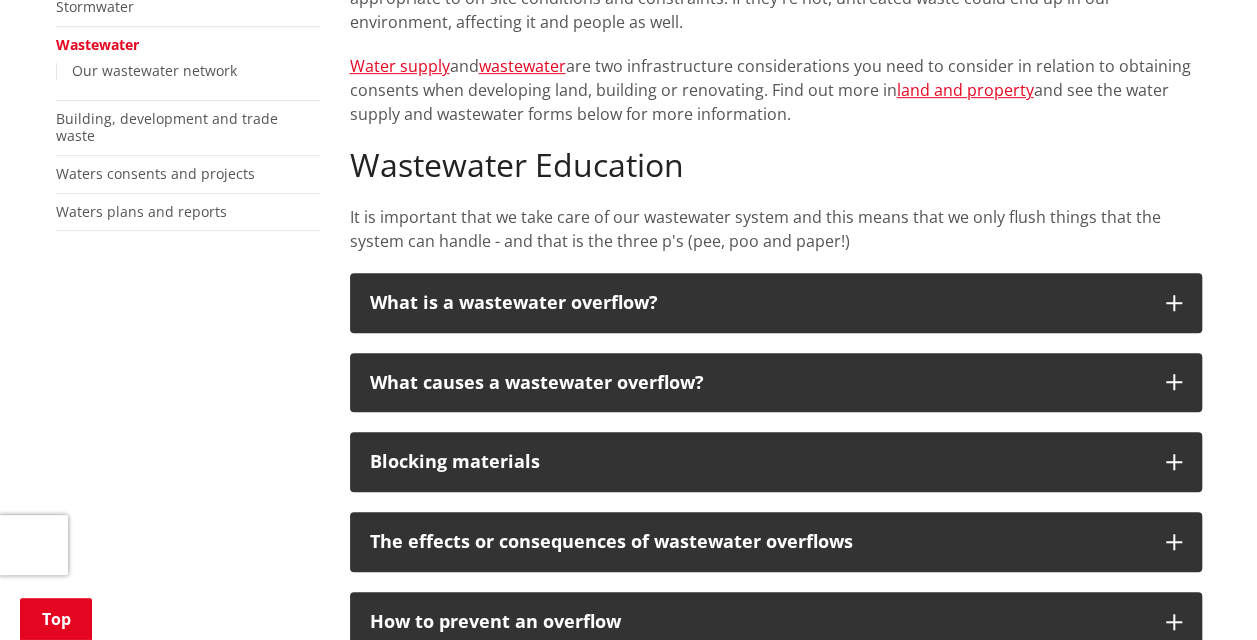 scroll, scrollTop: 500, scrollLeft: 0, axis: vertical 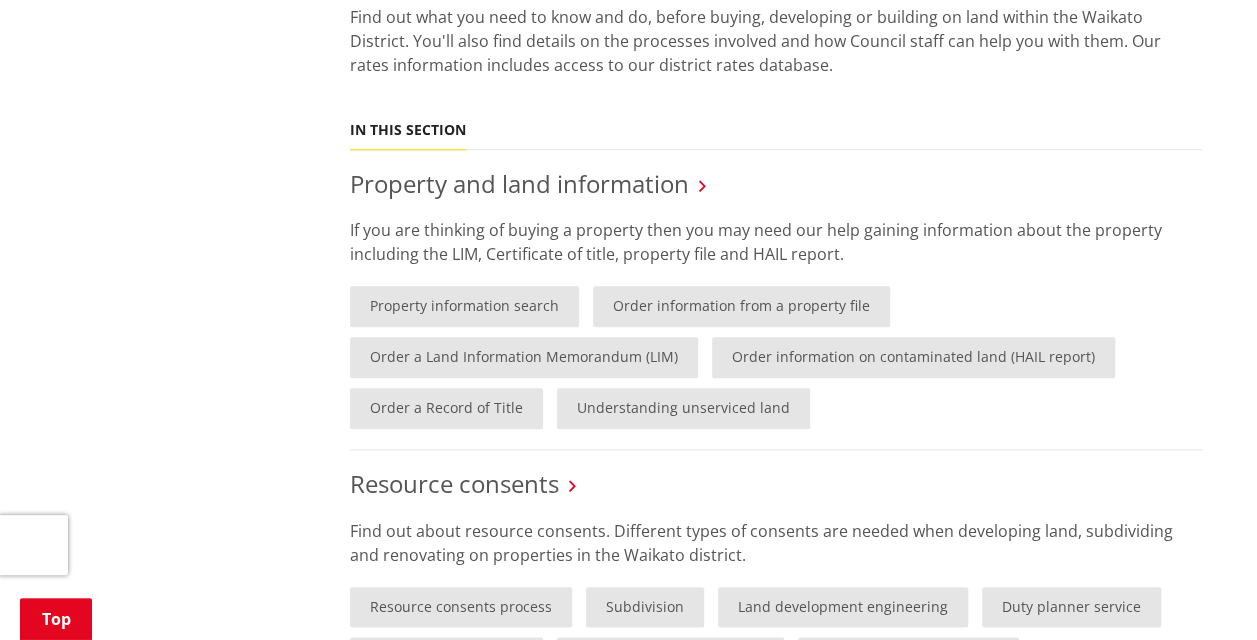 click on "Understanding unserviced land" at bounding box center (683, 408) 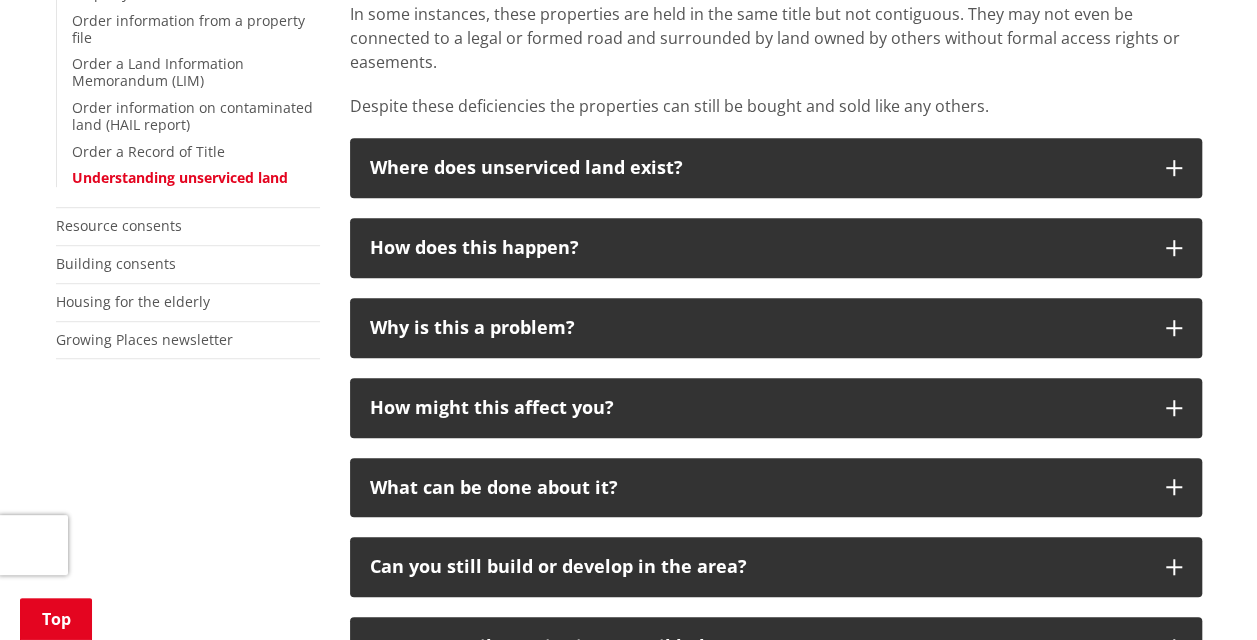 scroll, scrollTop: 500, scrollLeft: 0, axis: vertical 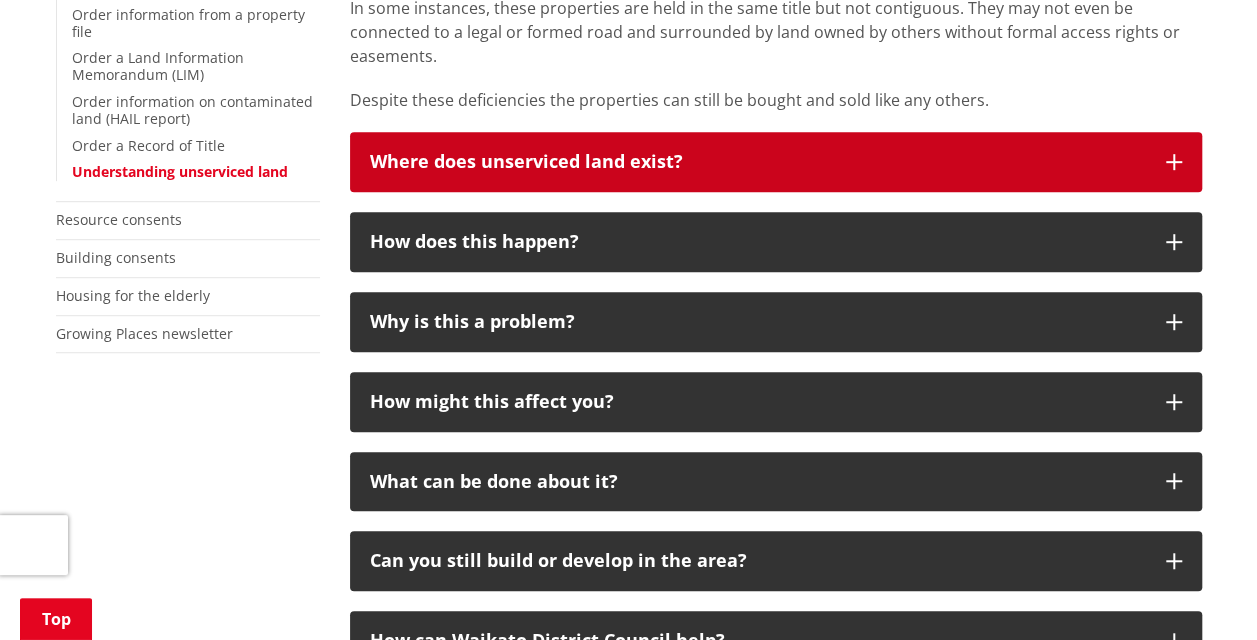 click at bounding box center (1174, 162) 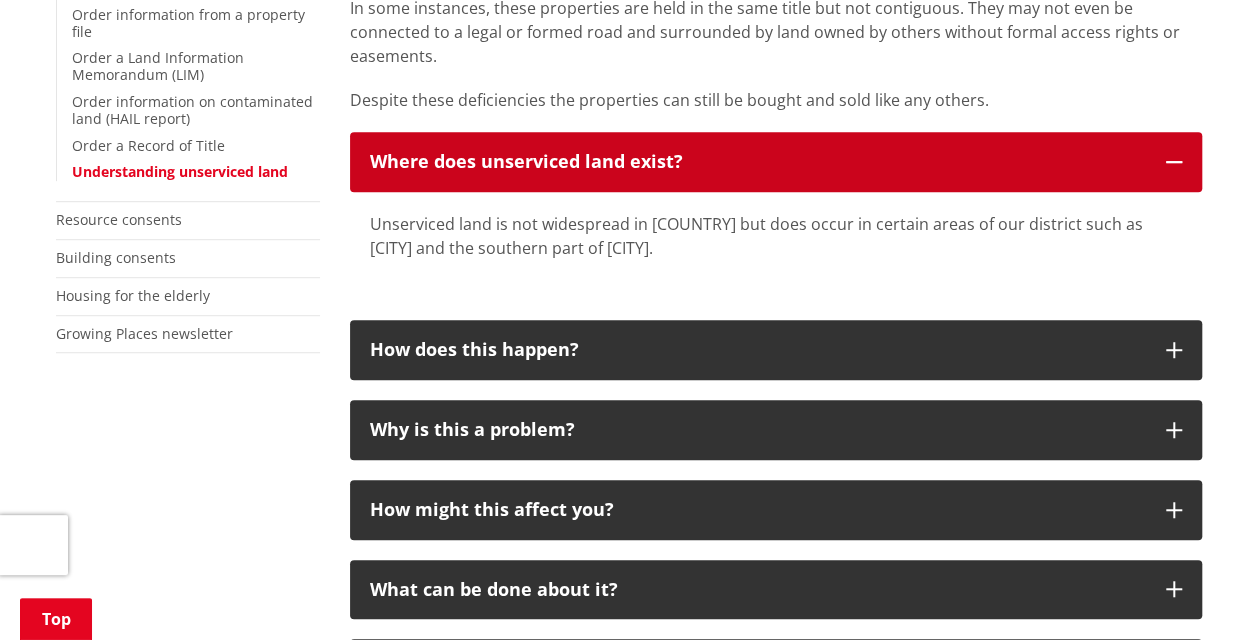 click at bounding box center (1174, 162) 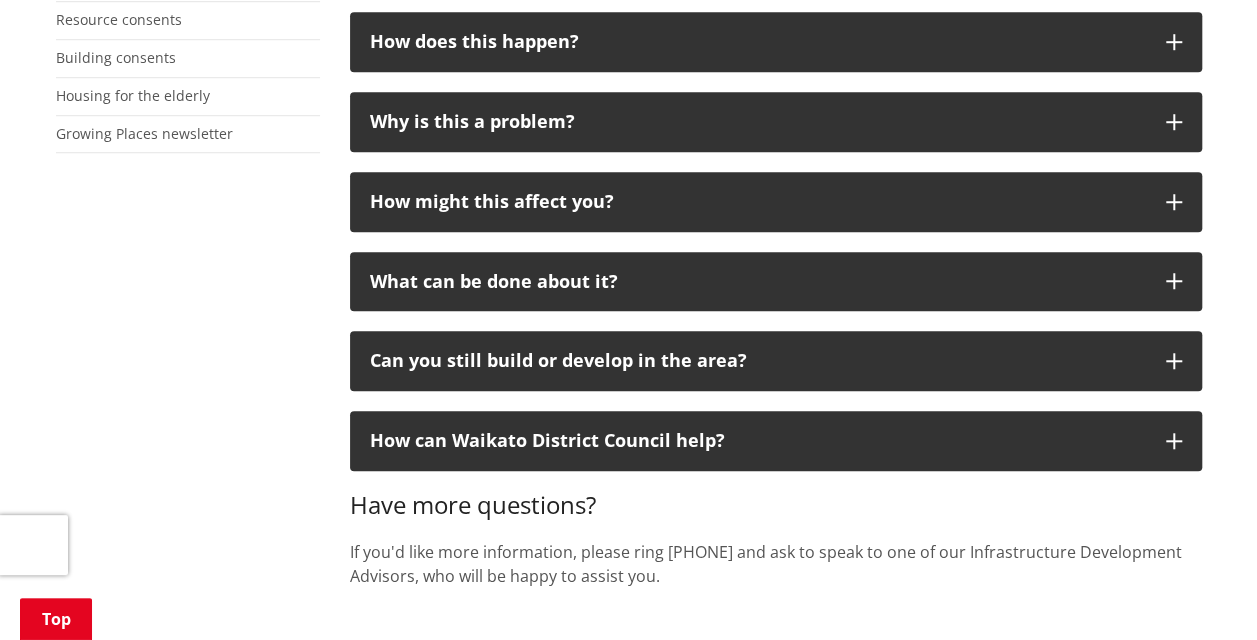 scroll, scrollTop: 800, scrollLeft: 0, axis: vertical 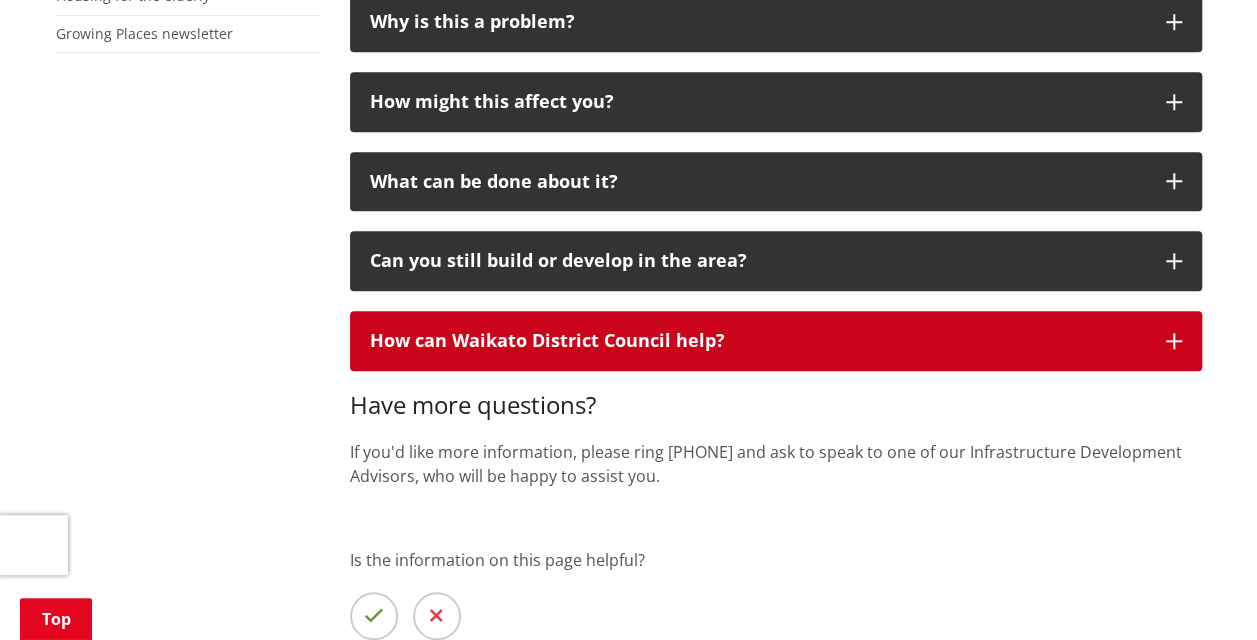 click at bounding box center (1174, 341) 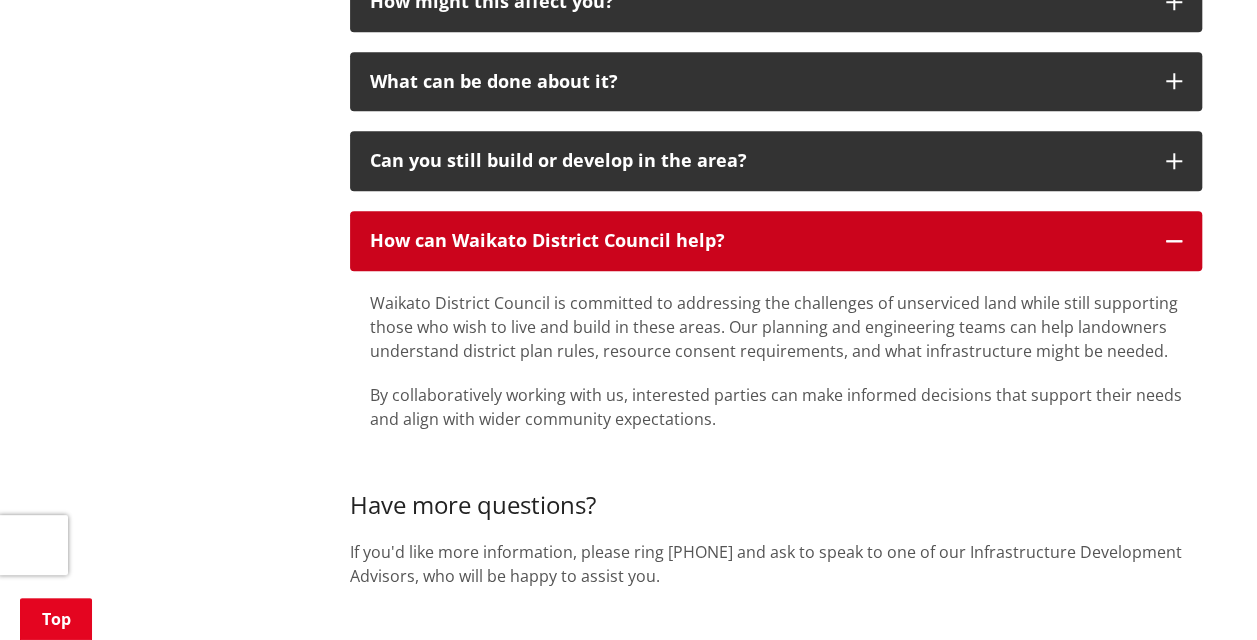 scroll, scrollTop: 1000, scrollLeft: 0, axis: vertical 